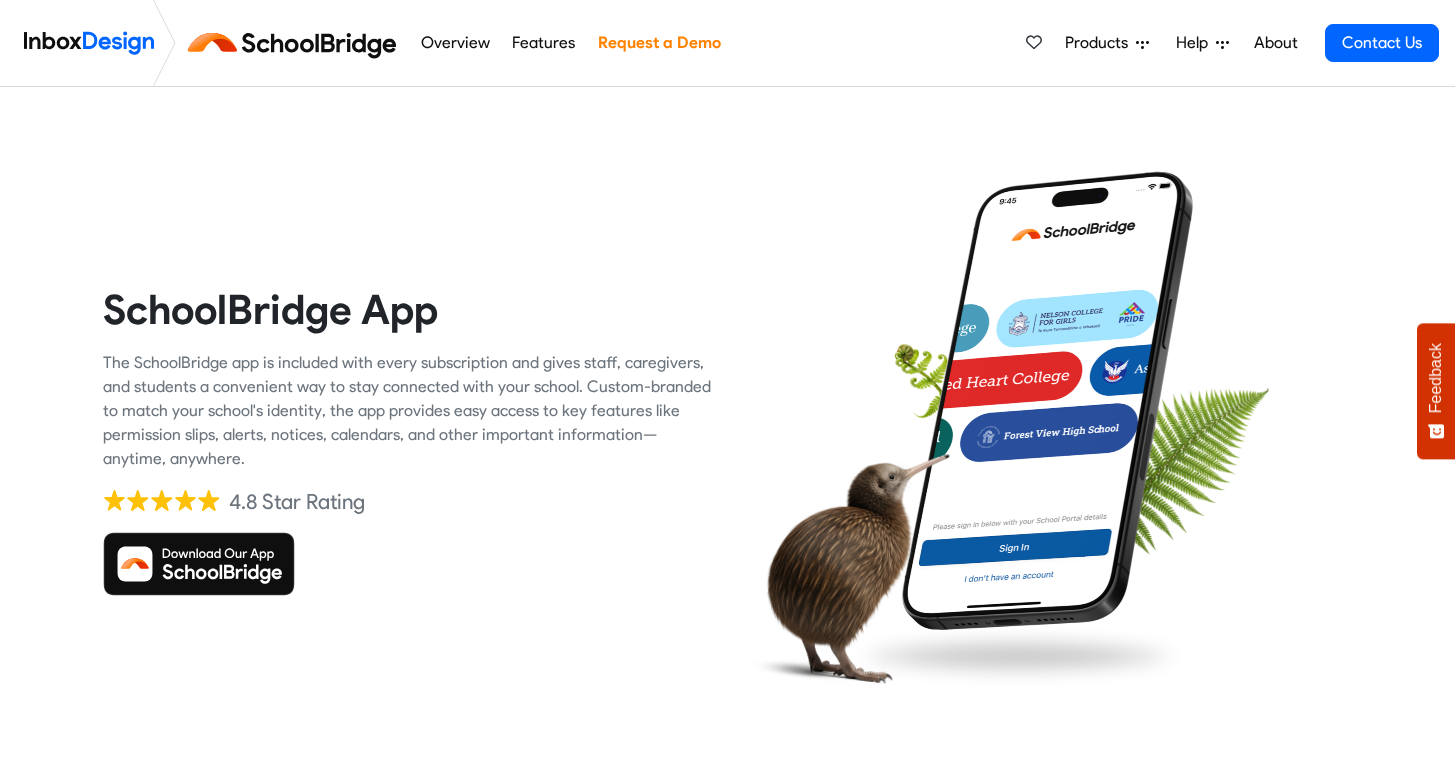 scroll, scrollTop: 0, scrollLeft: 0, axis: both 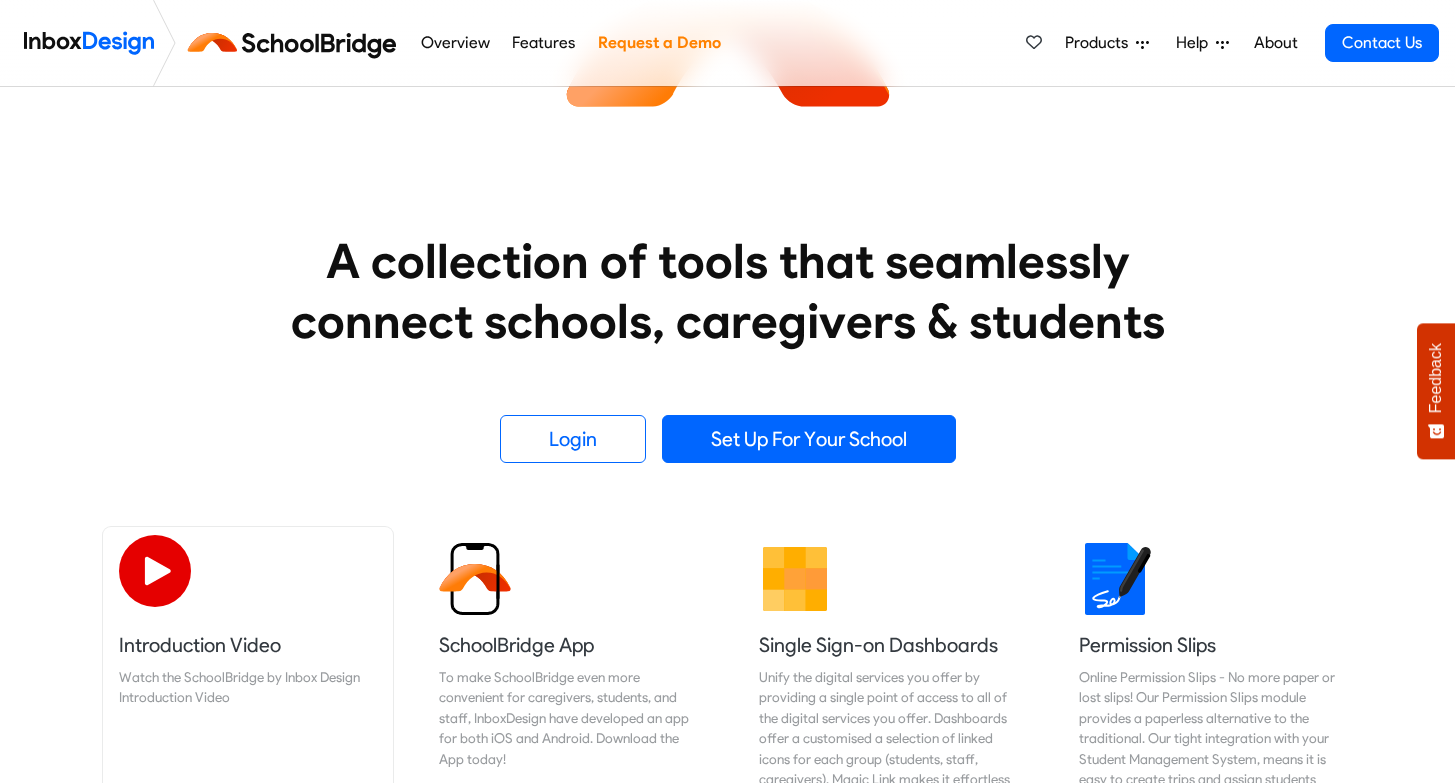 click at bounding box center [155, 571] 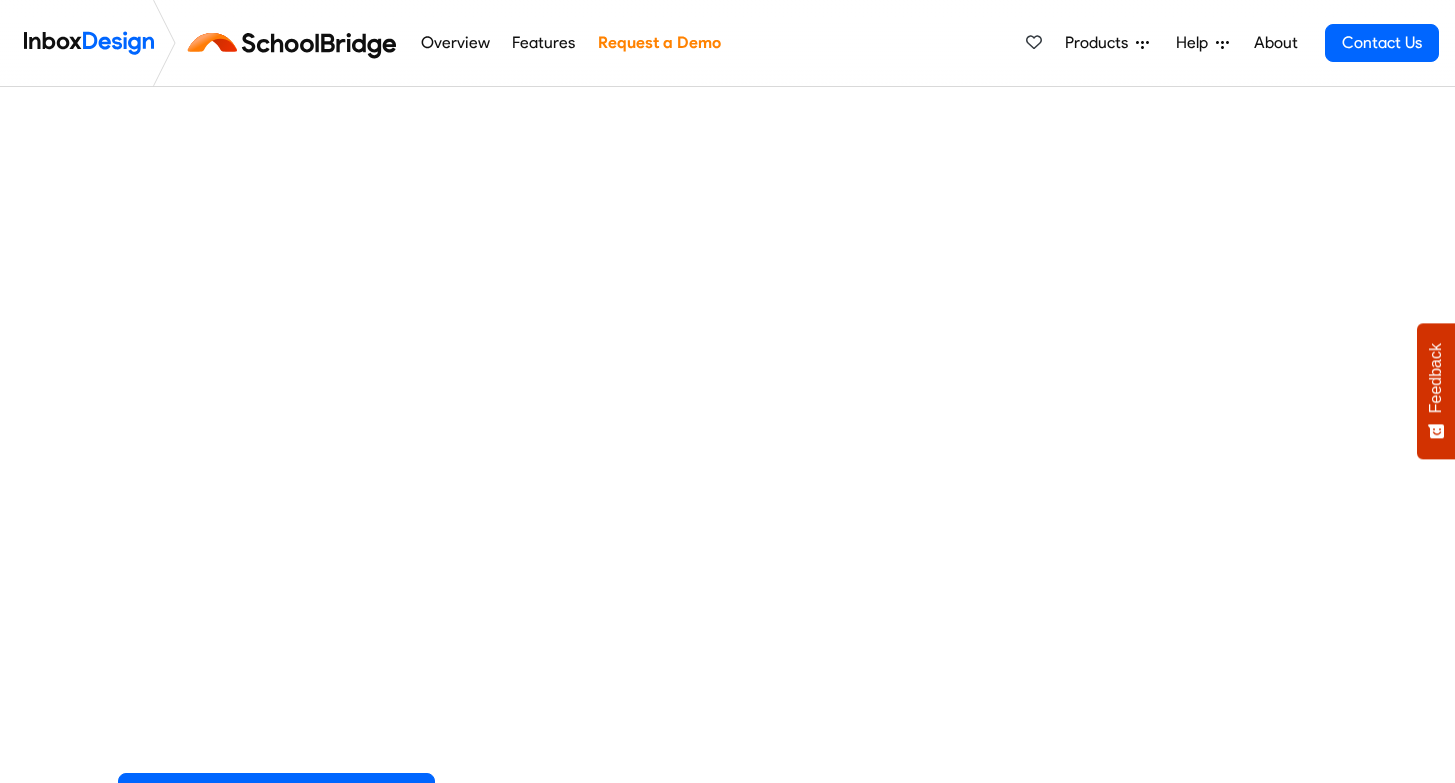 scroll, scrollTop: 103, scrollLeft: 0, axis: vertical 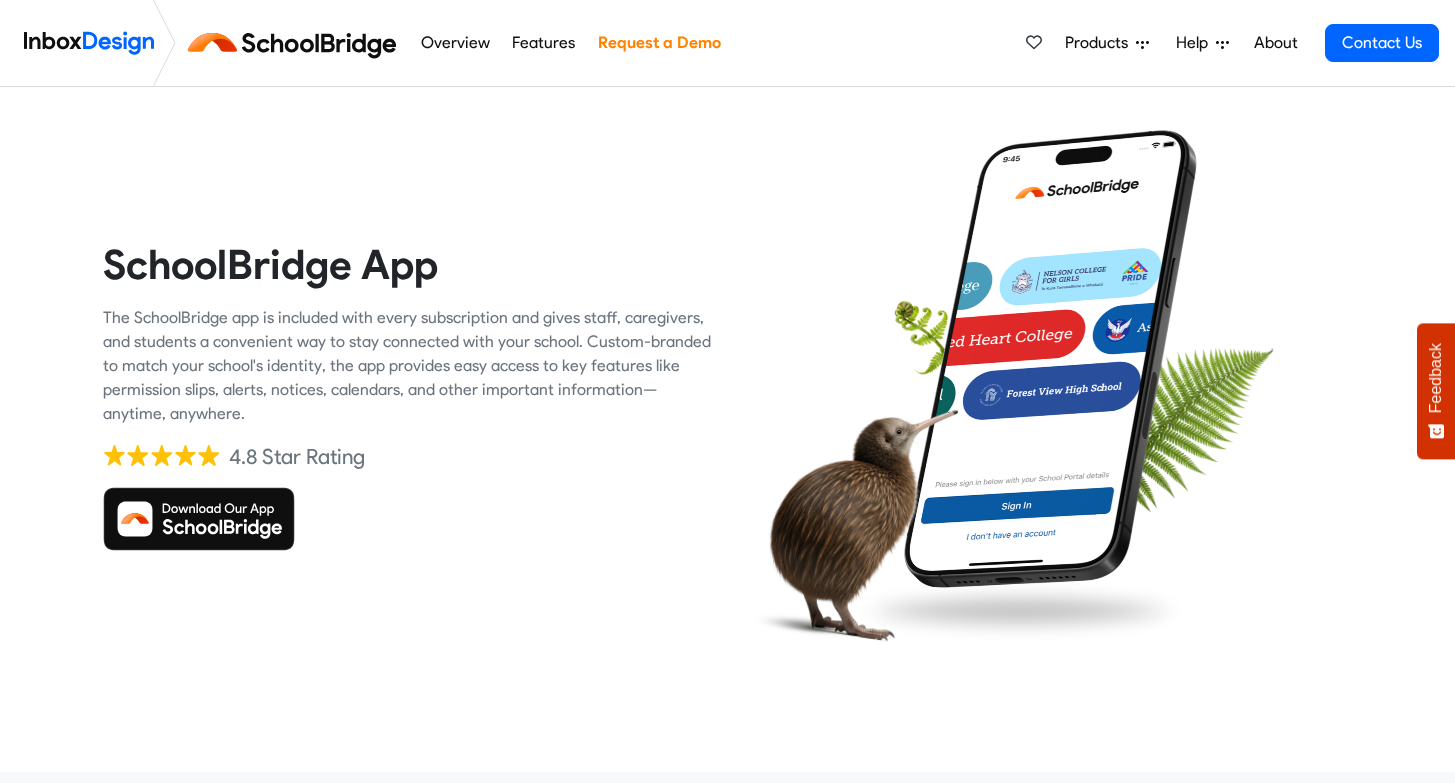 click on "Products" at bounding box center (1100, 43) 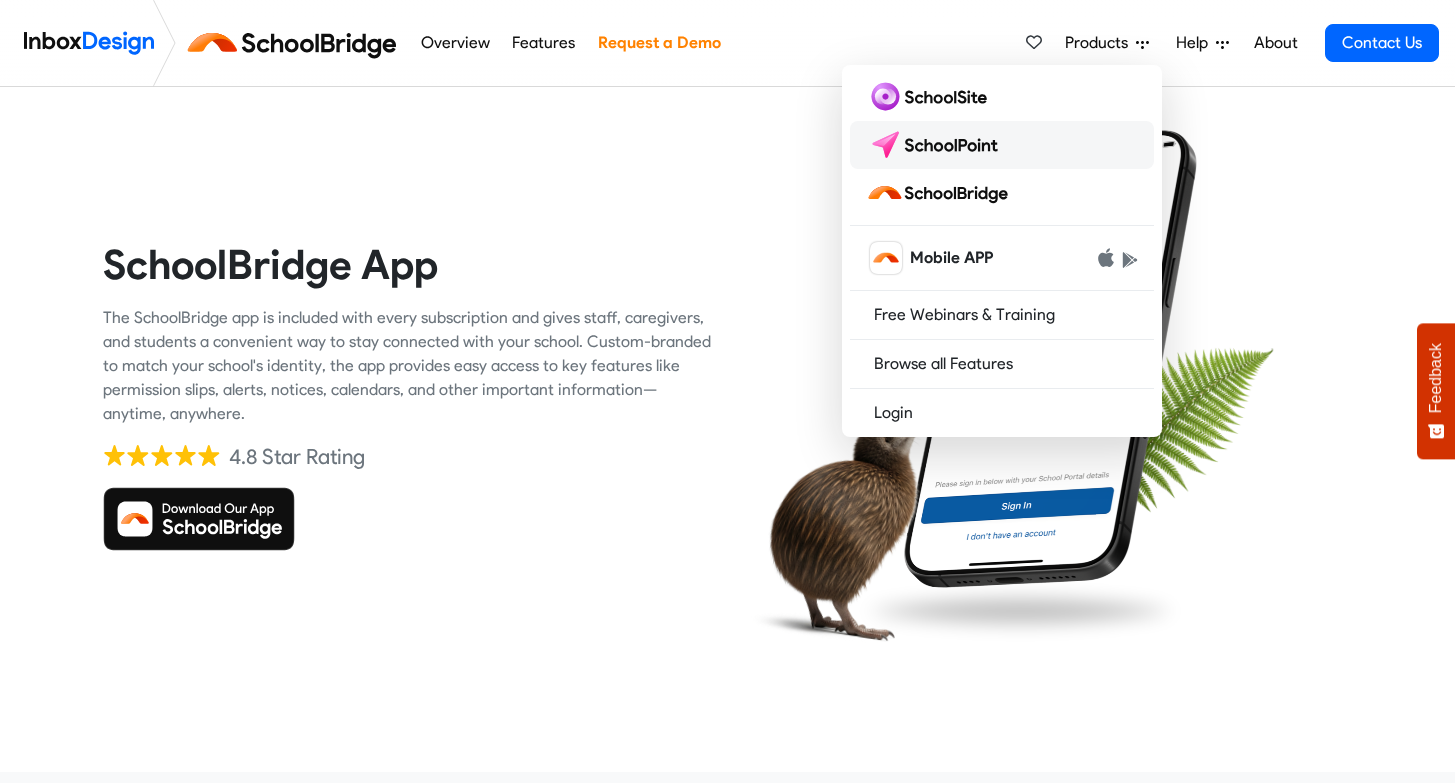 click at bounding box center [936, 145] 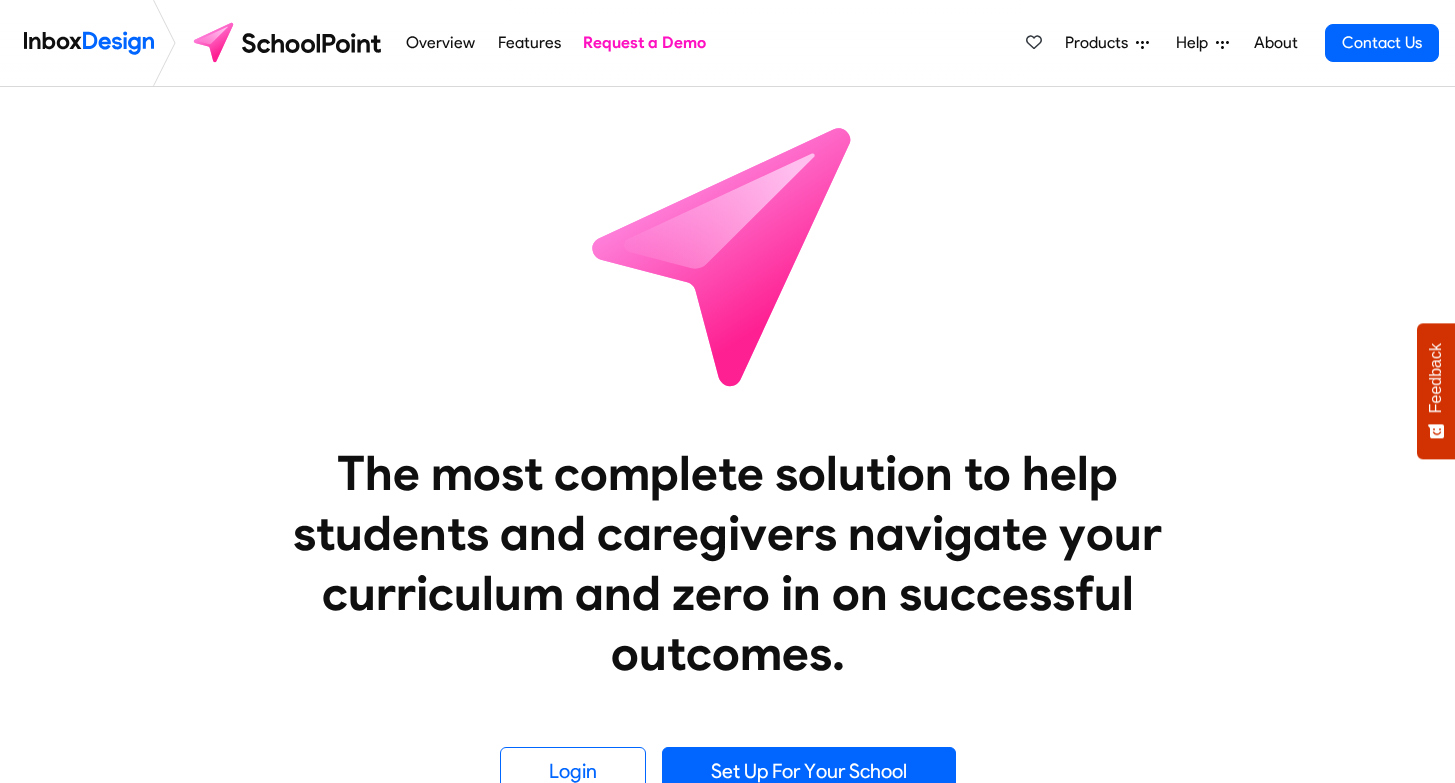 scroll, scrollTop: 0, scrollLeft: 0, axis: both 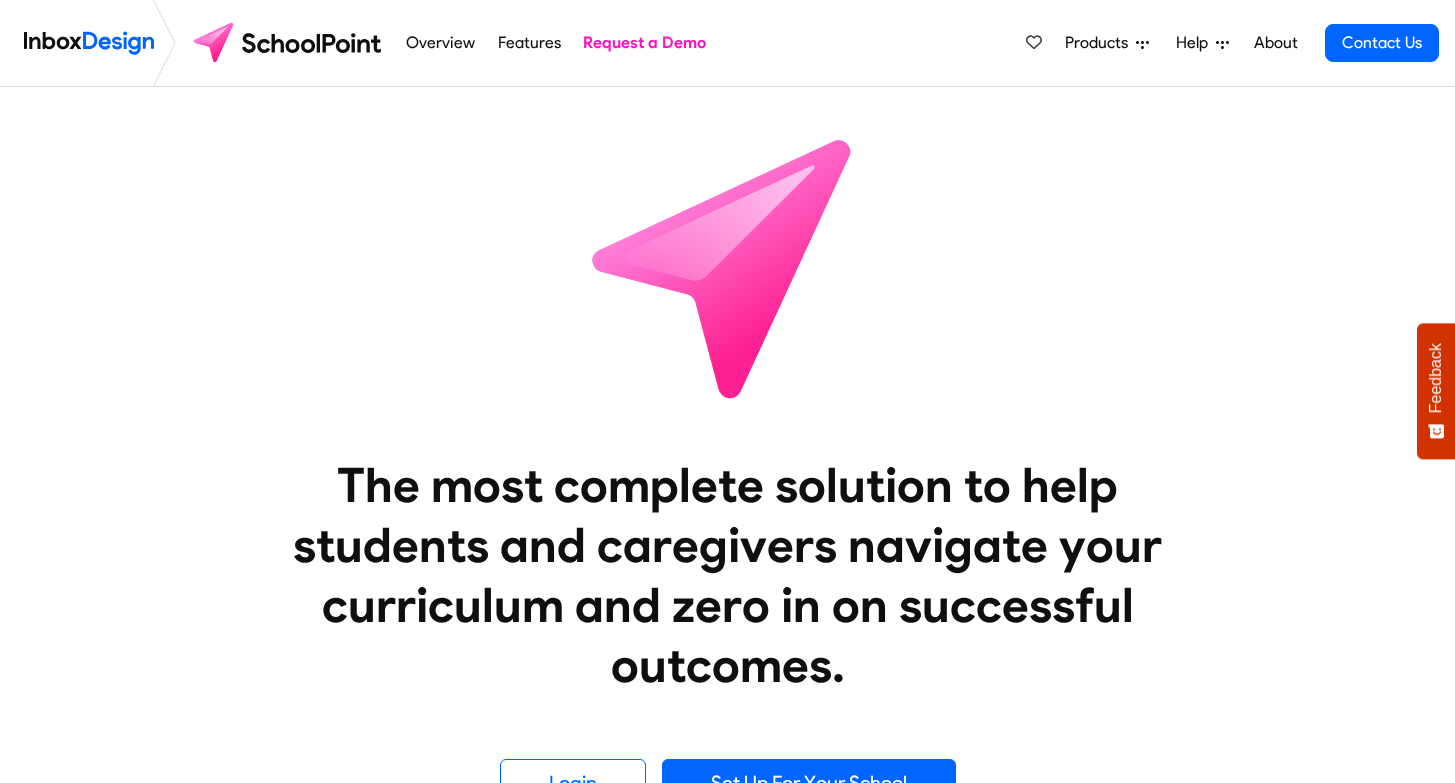 click on "Features" at bounding box center (529, 43) 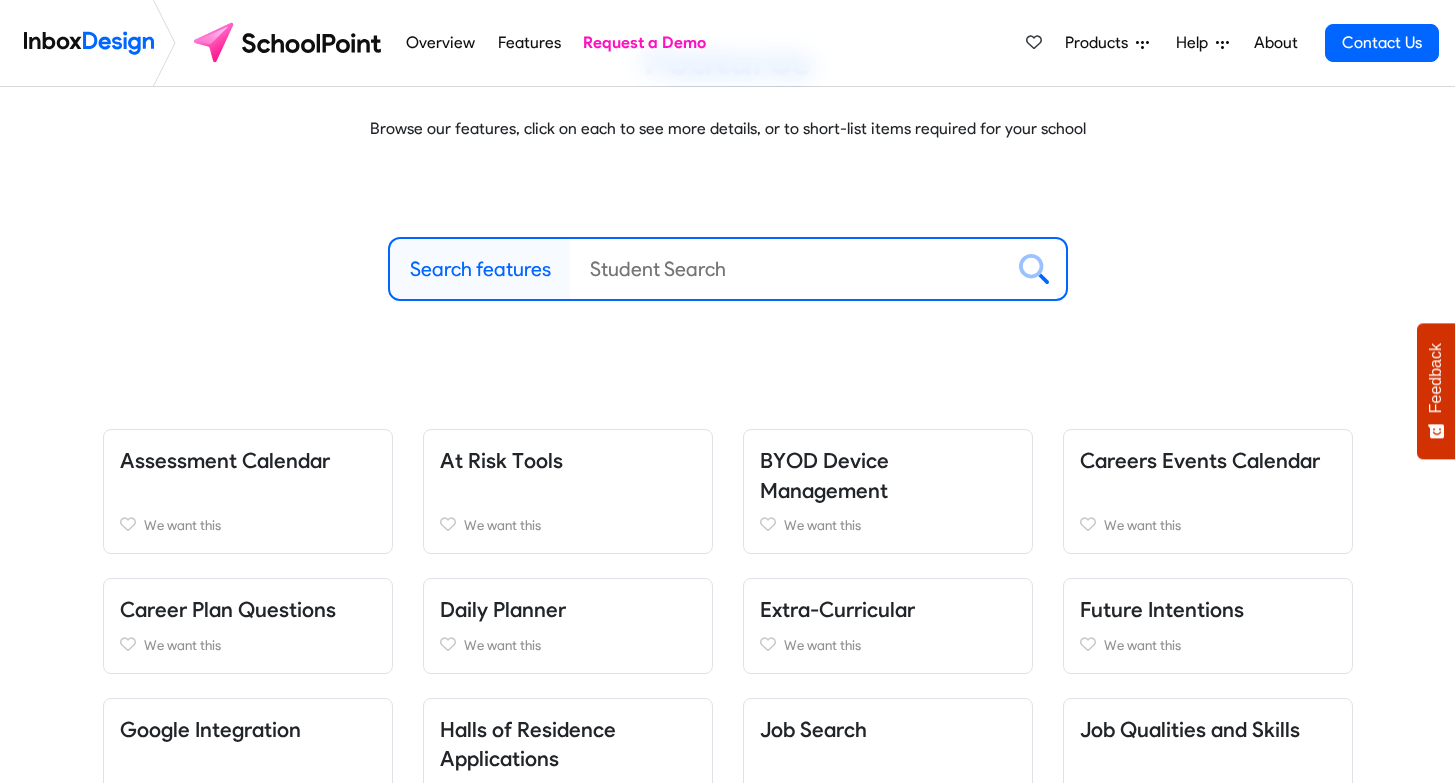 scroll, scrollTop: 0, scrollLeft: 0, axis: both 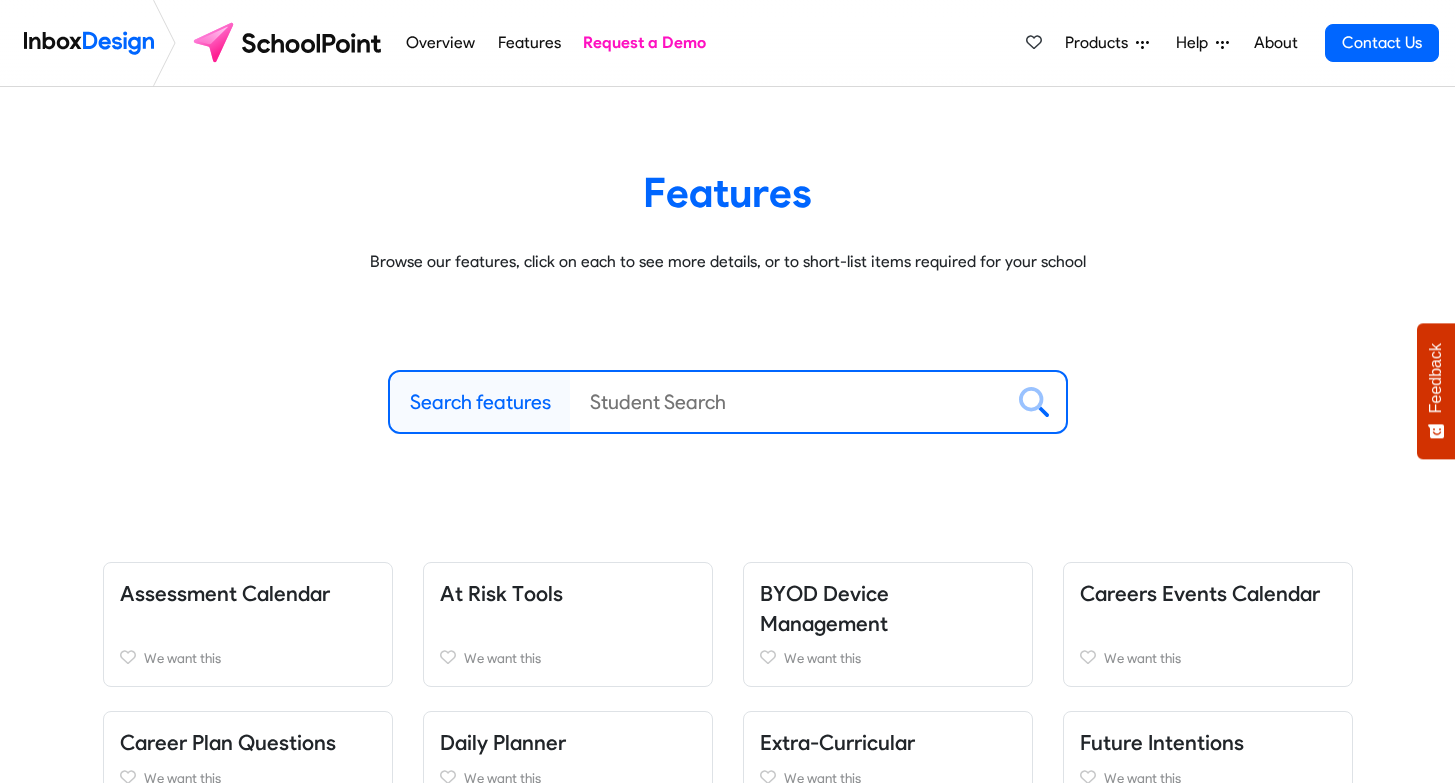 click on "Overview" at bounding box center [441, 43] 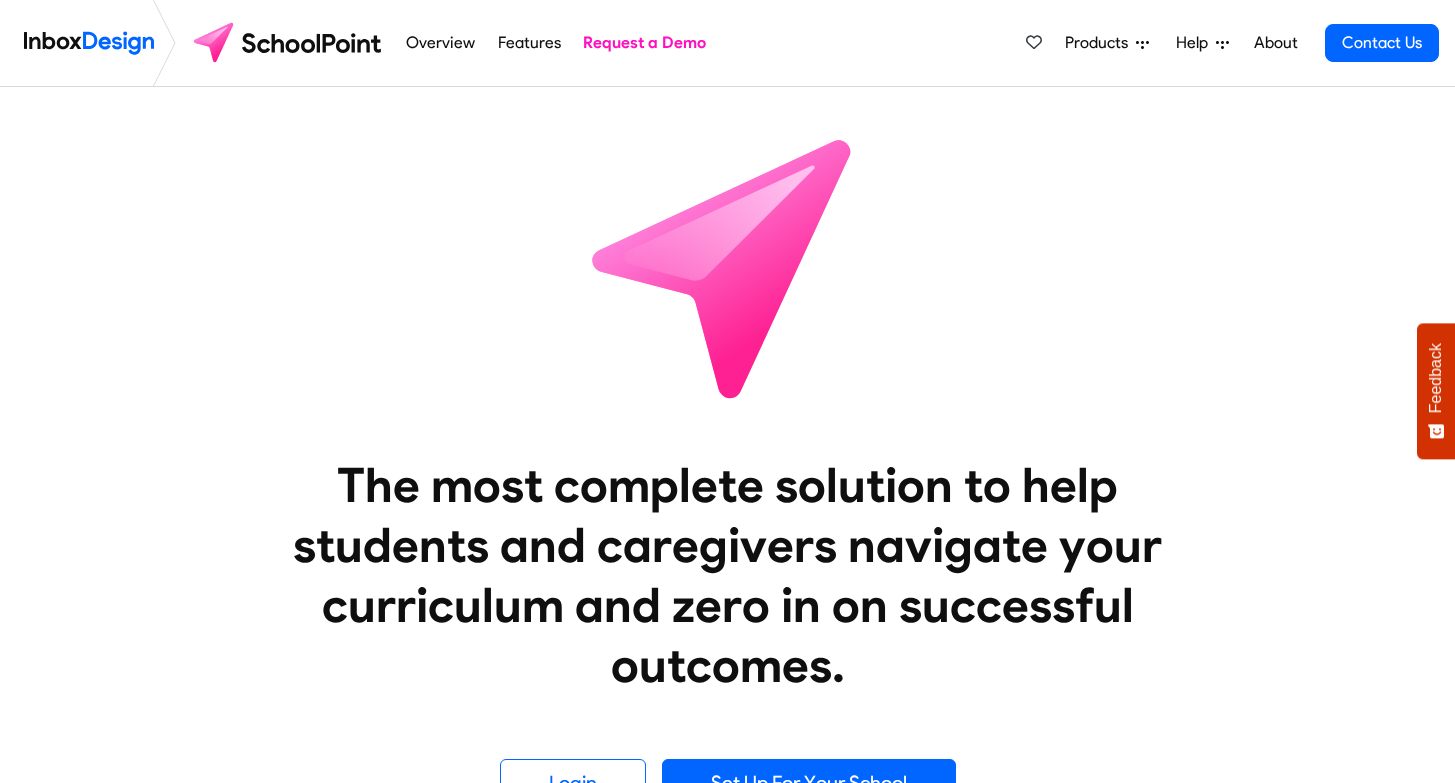 scroll, scrollTop: 0, scrollLeft: 0, axis: both 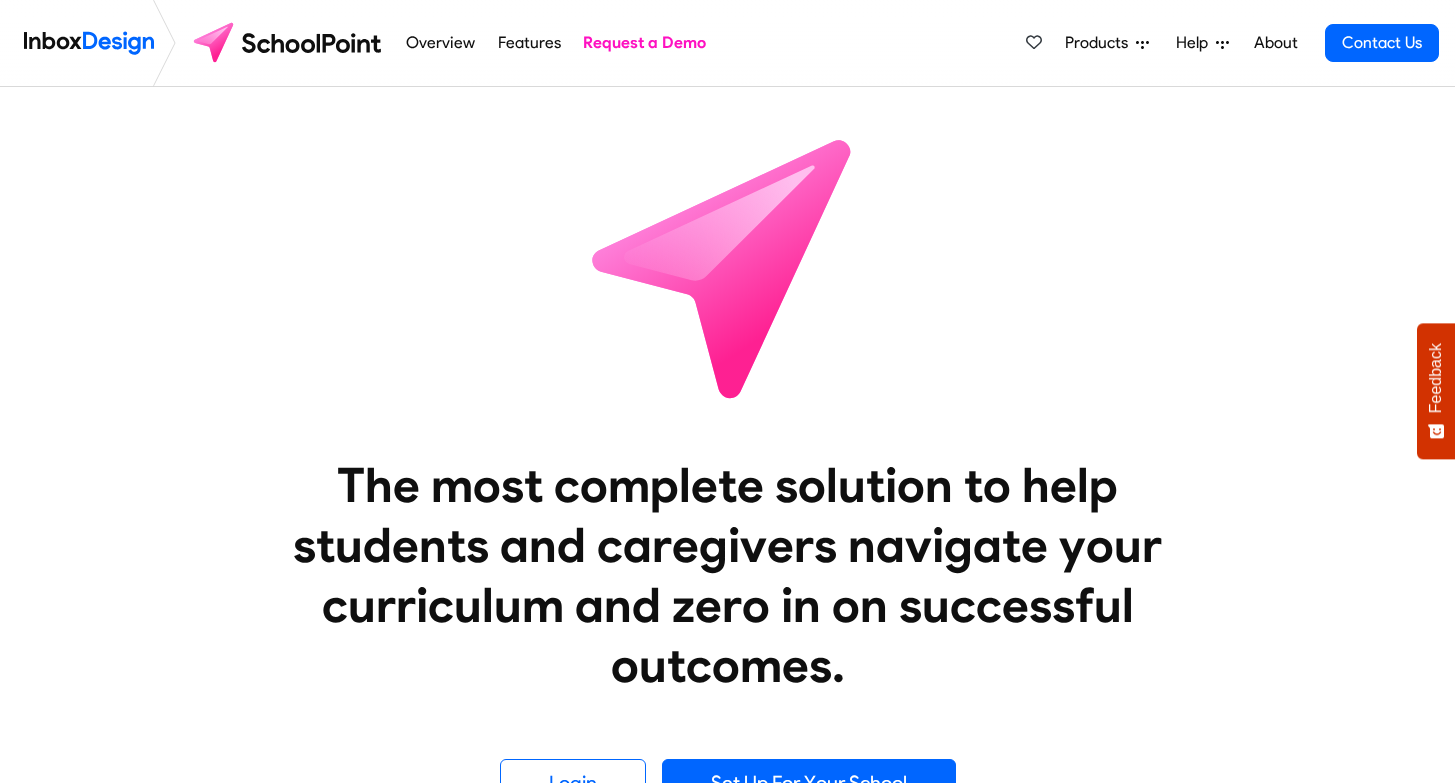click at bounding box center [289, 43] 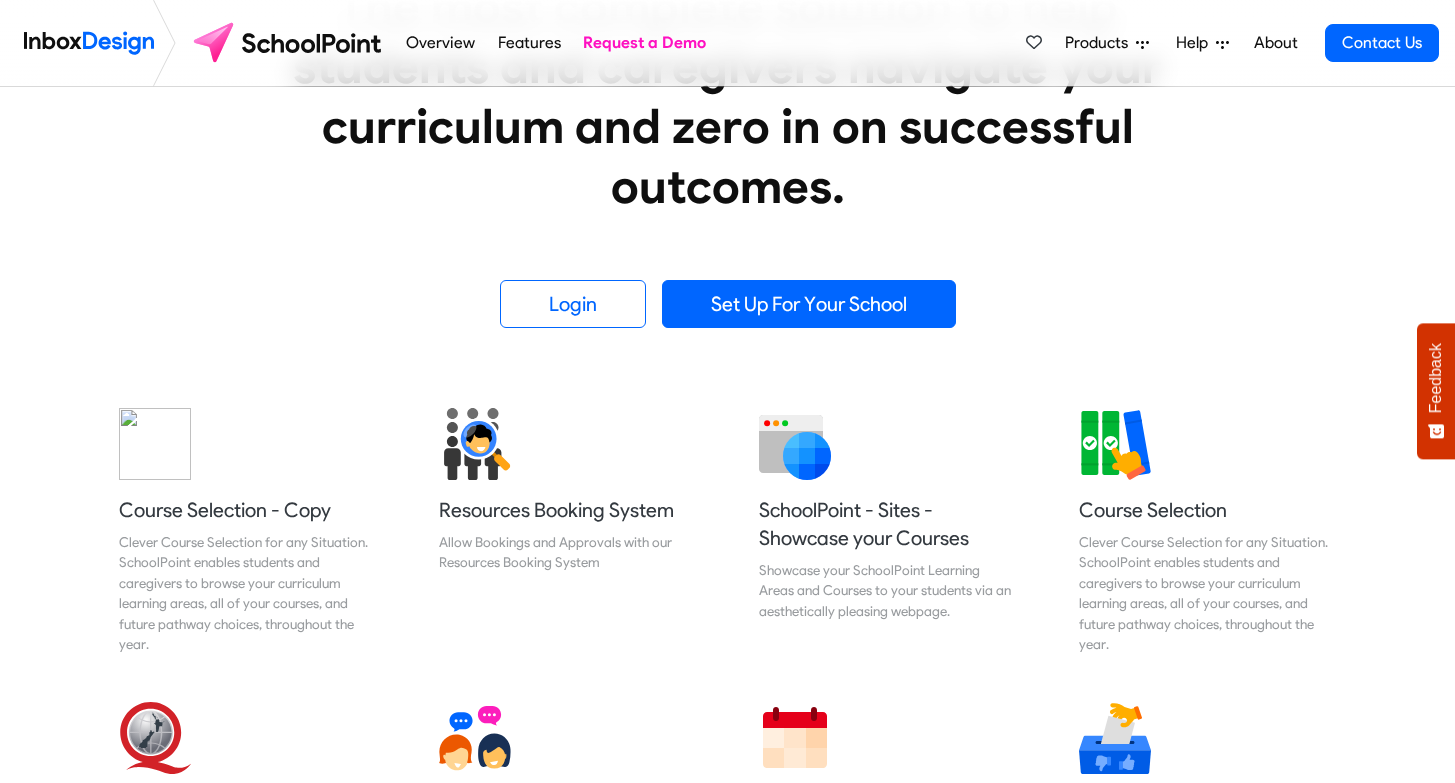 scroll, scrollTop: 507, scrollLeft: 0, axis: vertical 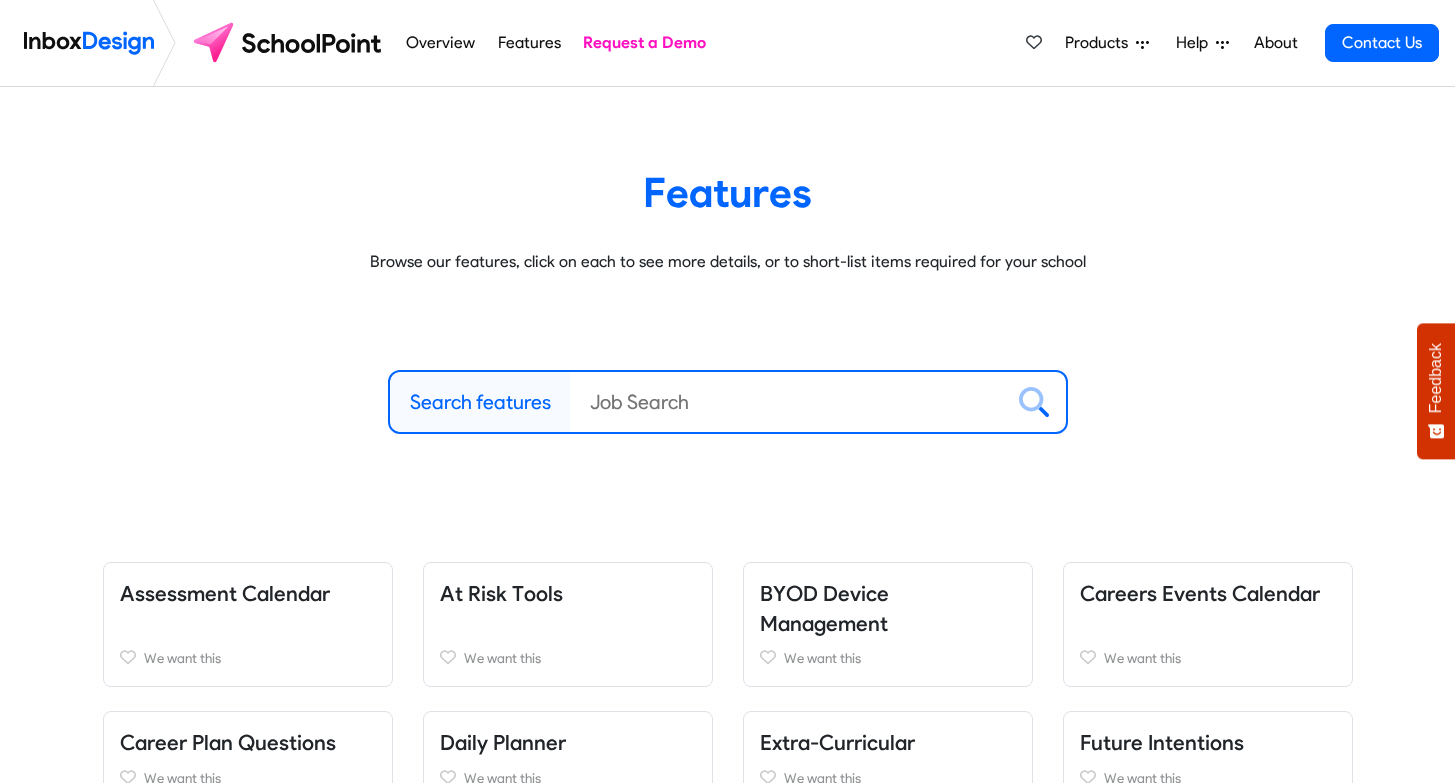 click at bounding box center (289, 43) 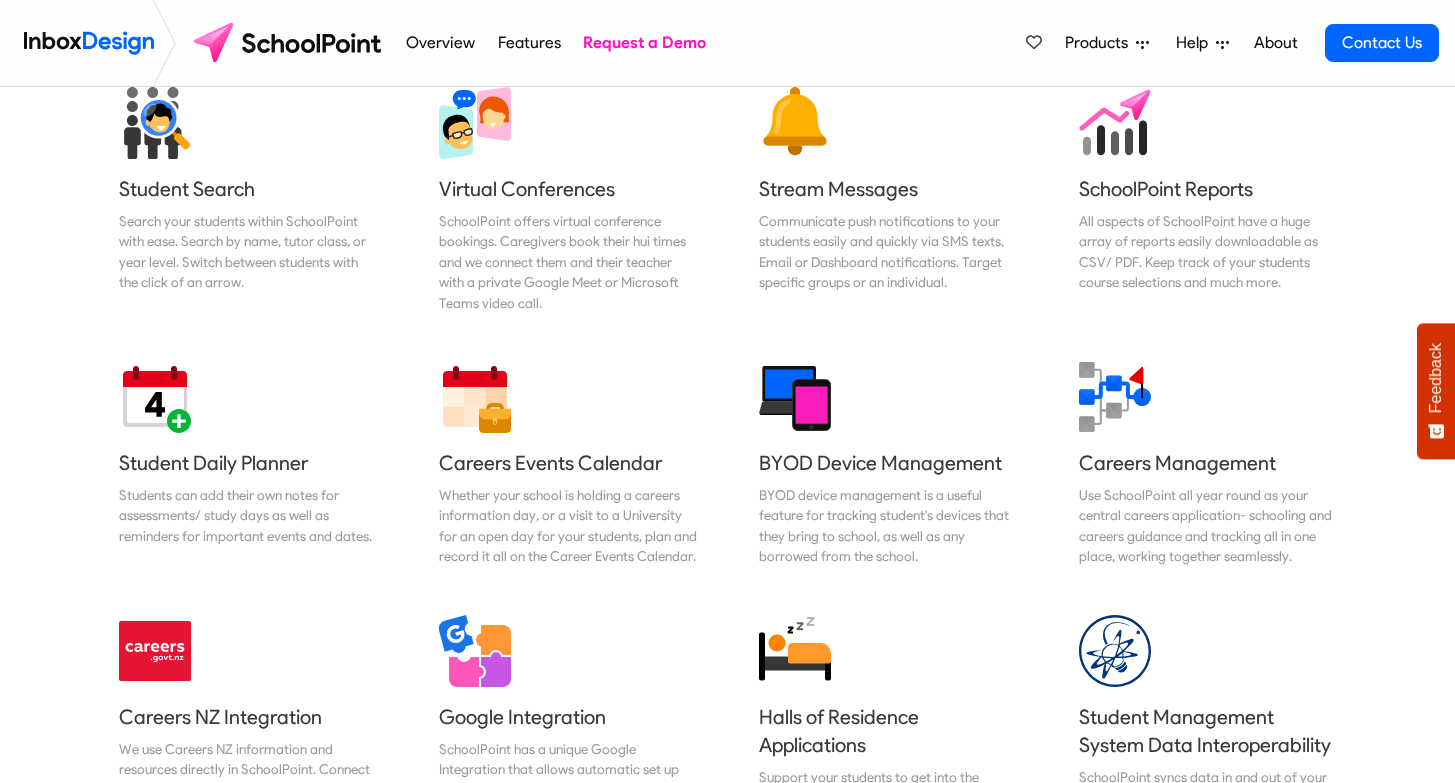 scroll, scrollTop: 1618, scrollLeft: 0, axis: vertical 